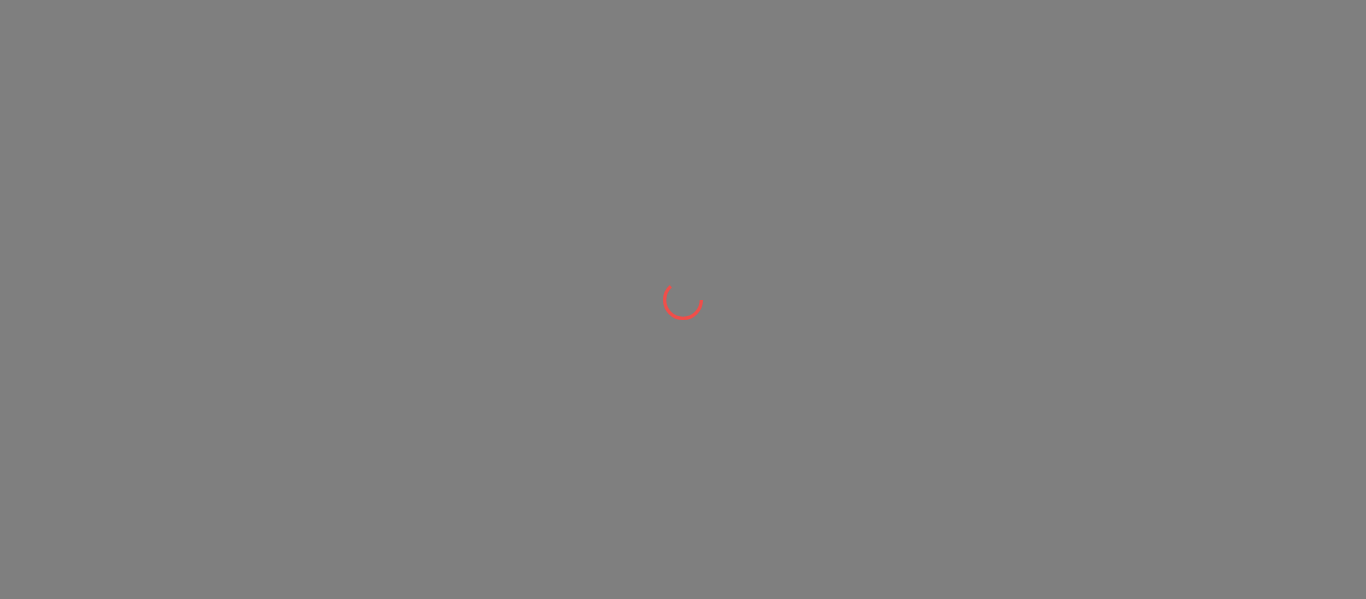 scroll, scrollTop: 0, scrollLeft: 0, axis: both 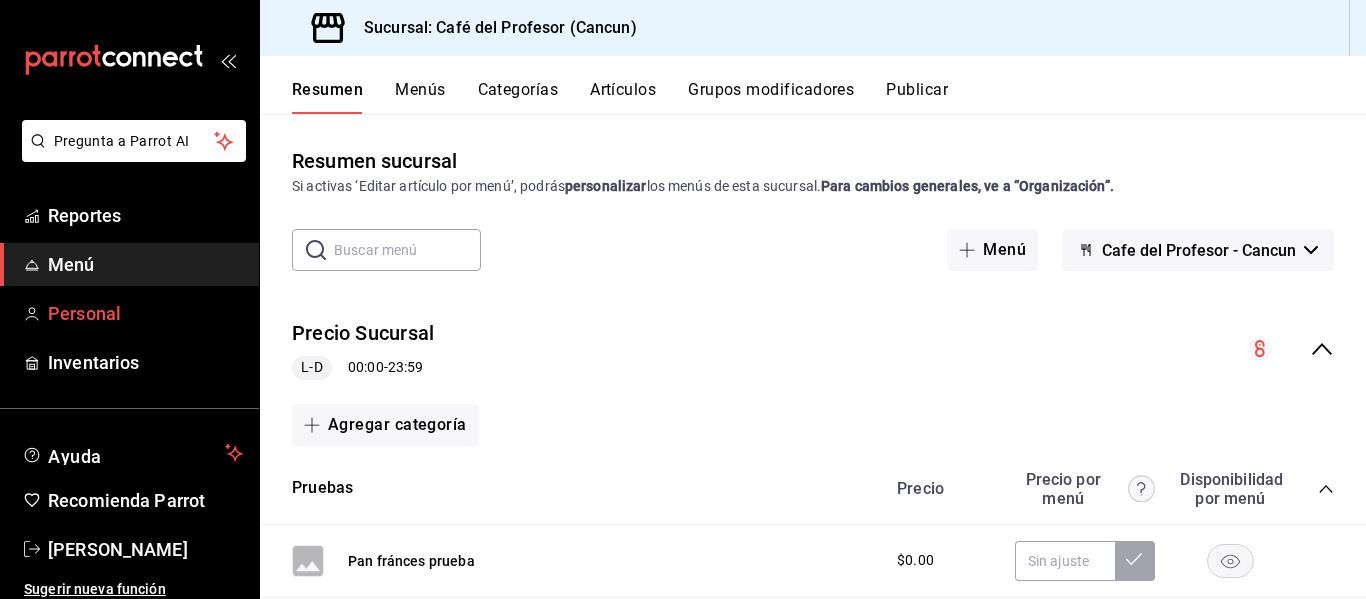 click on "Personal" at bounding box center (145, 313) 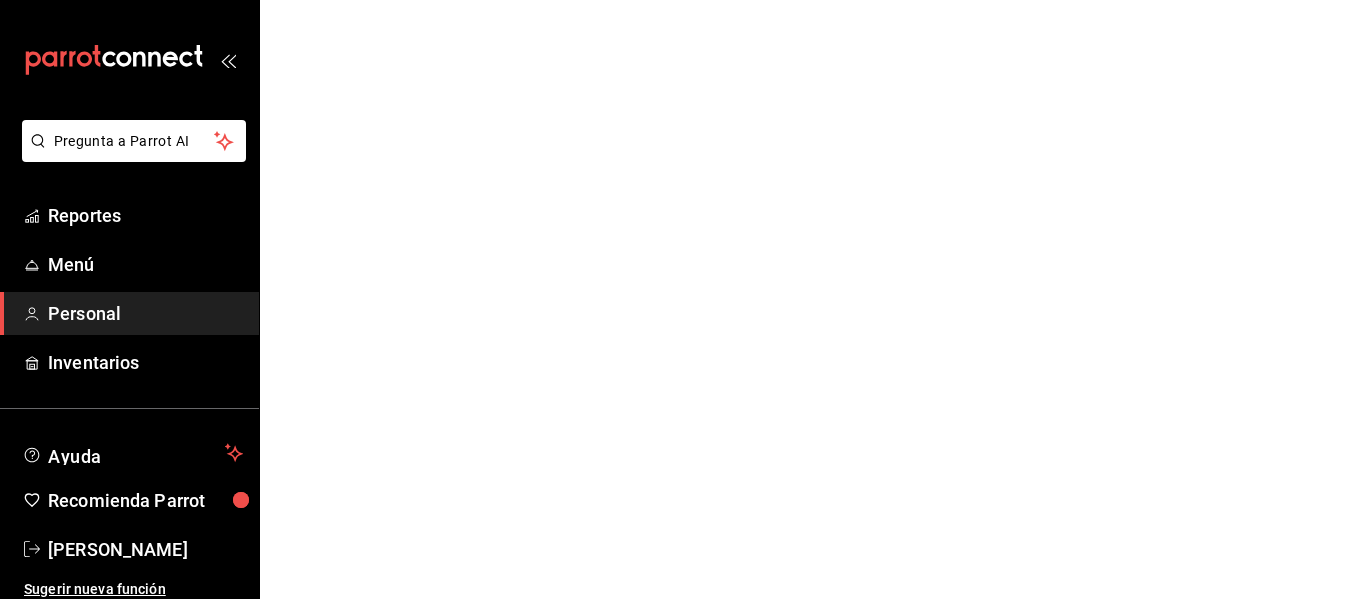 click on "Reportes" at bounding box center [145, 215] 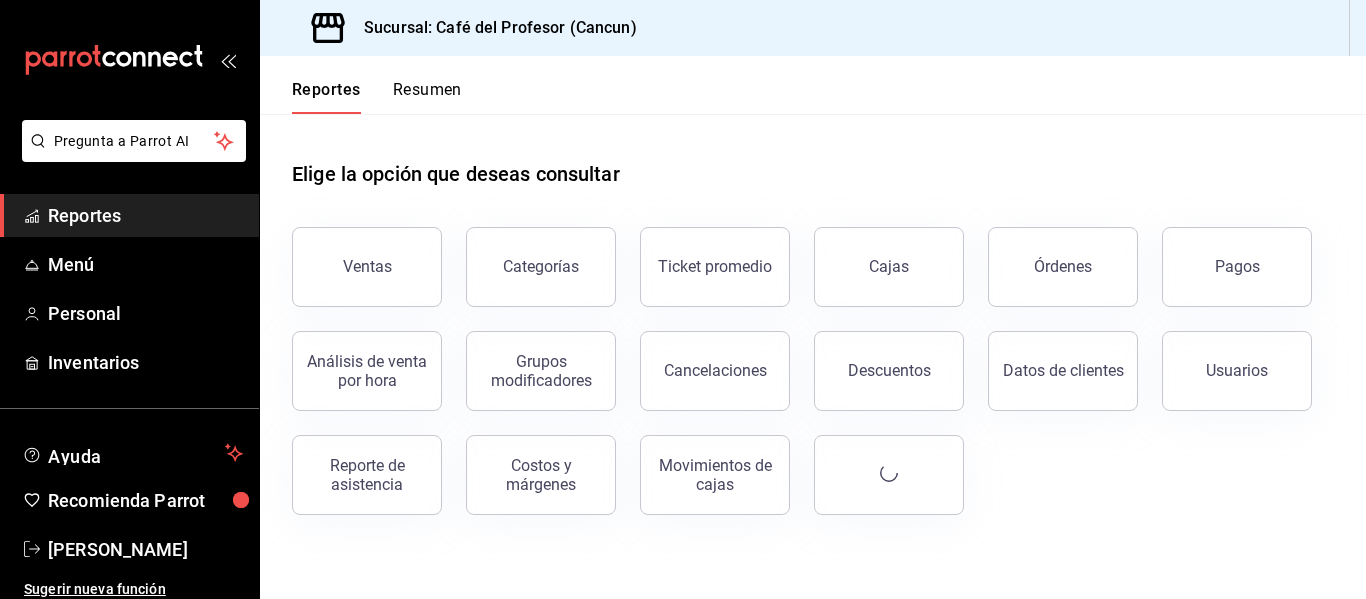 click at bounding box center [129, 60] 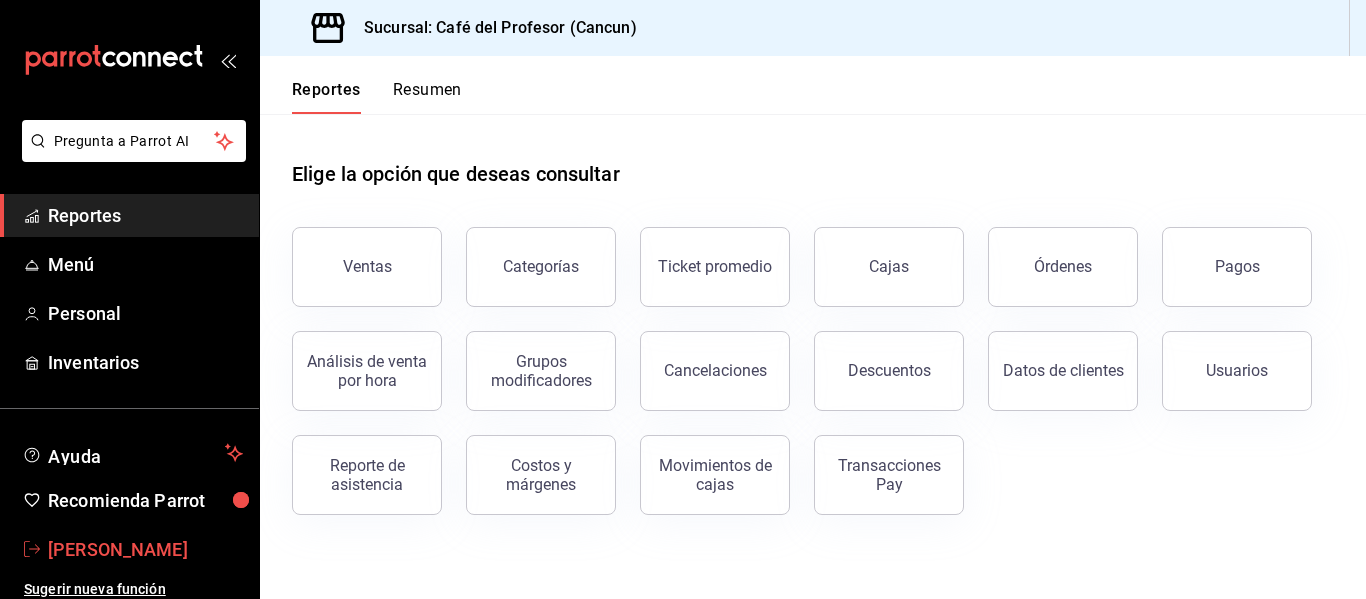 click on "[PERSON_NAME]" at bounding box center [129, 549] 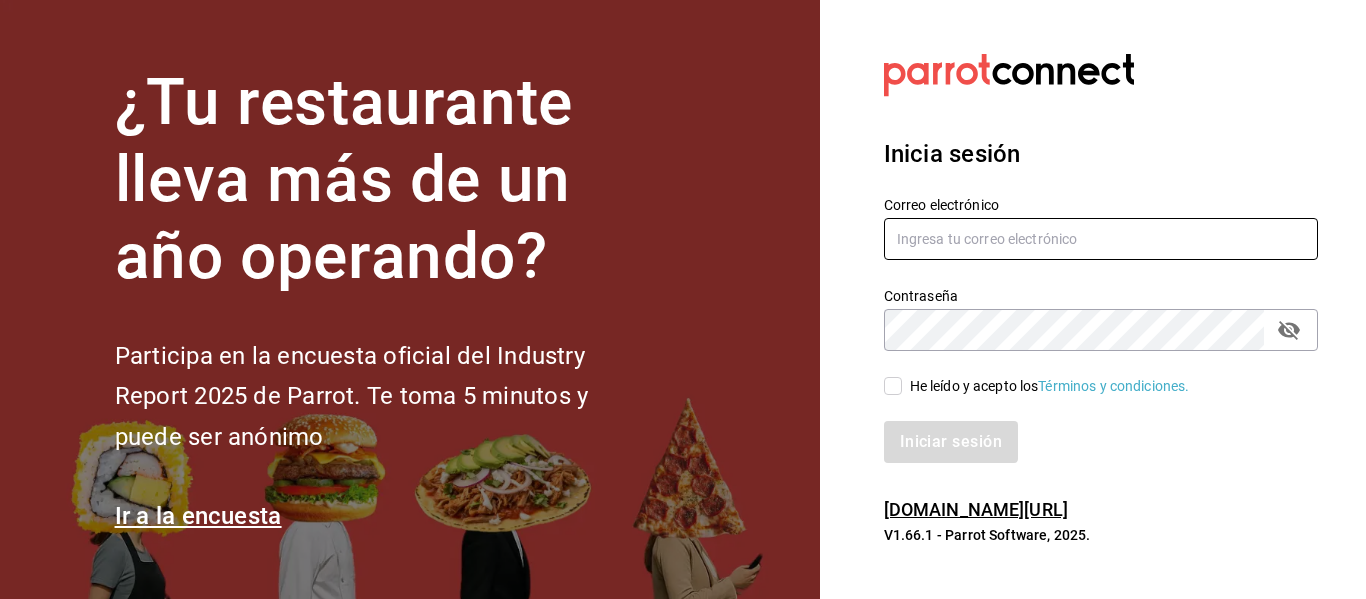 click at bounding box center [1101, 239] 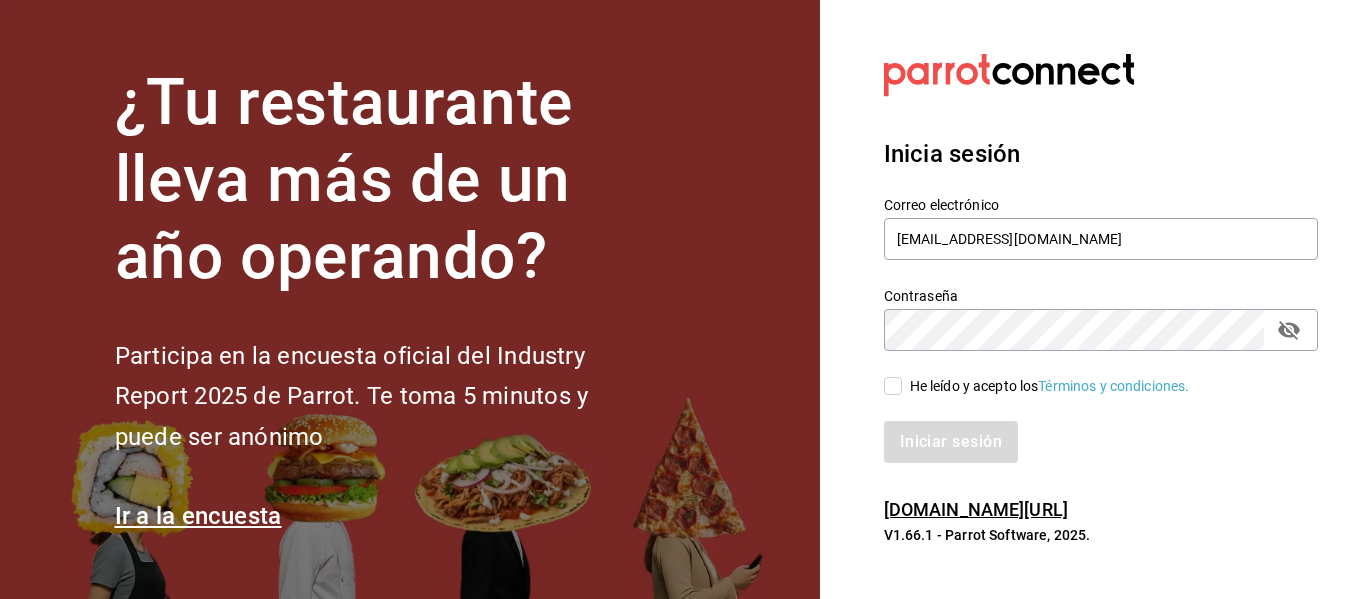 click at bounding box center (1289, 330) 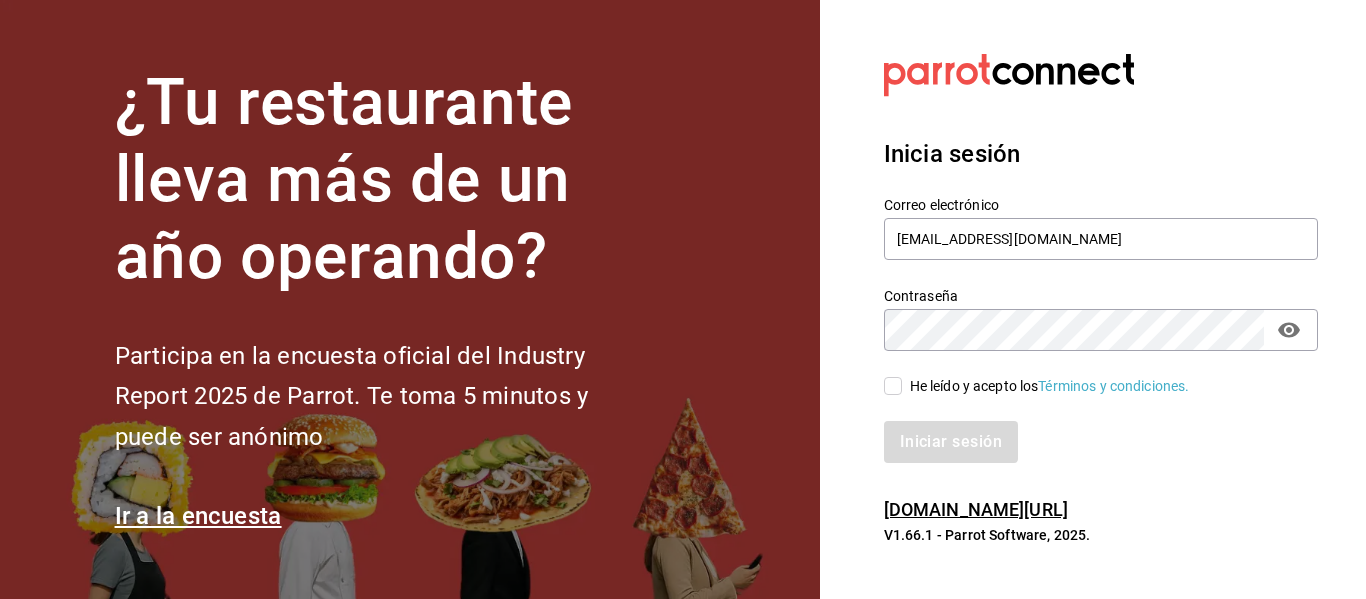 click at bounding box center (1289, 330) 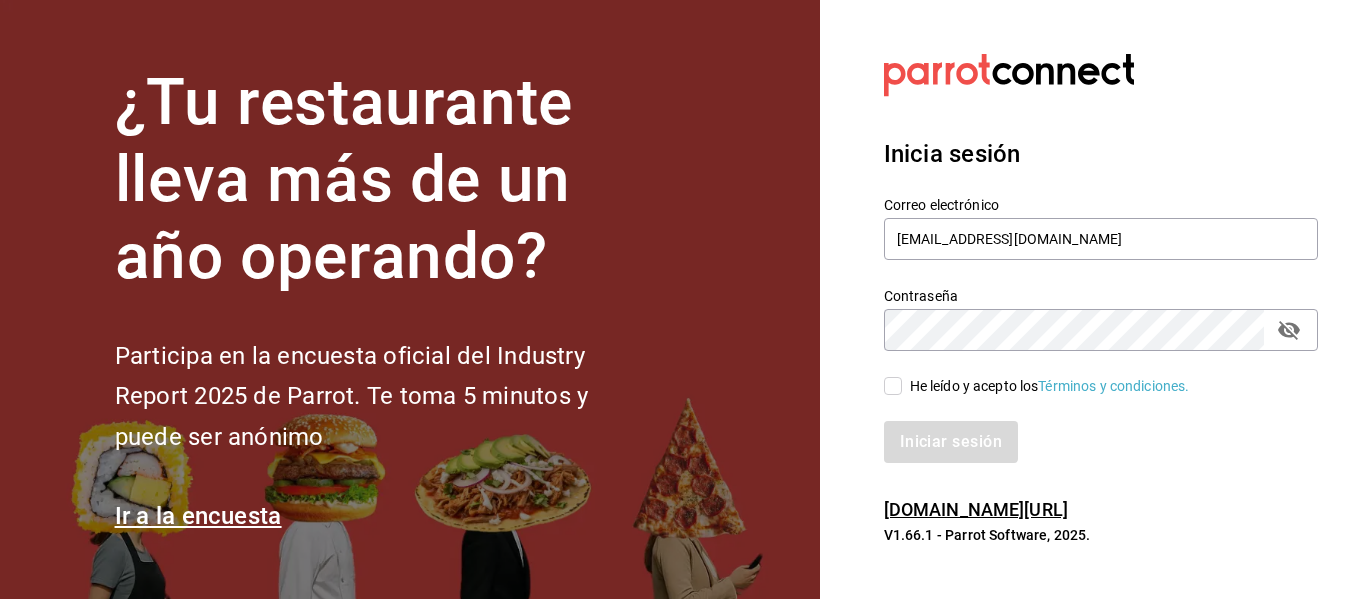 drag, startPoint x: 1149, startPoint y: 250, endPoint x: 686, endPoint y: 291, distance: 464.8118 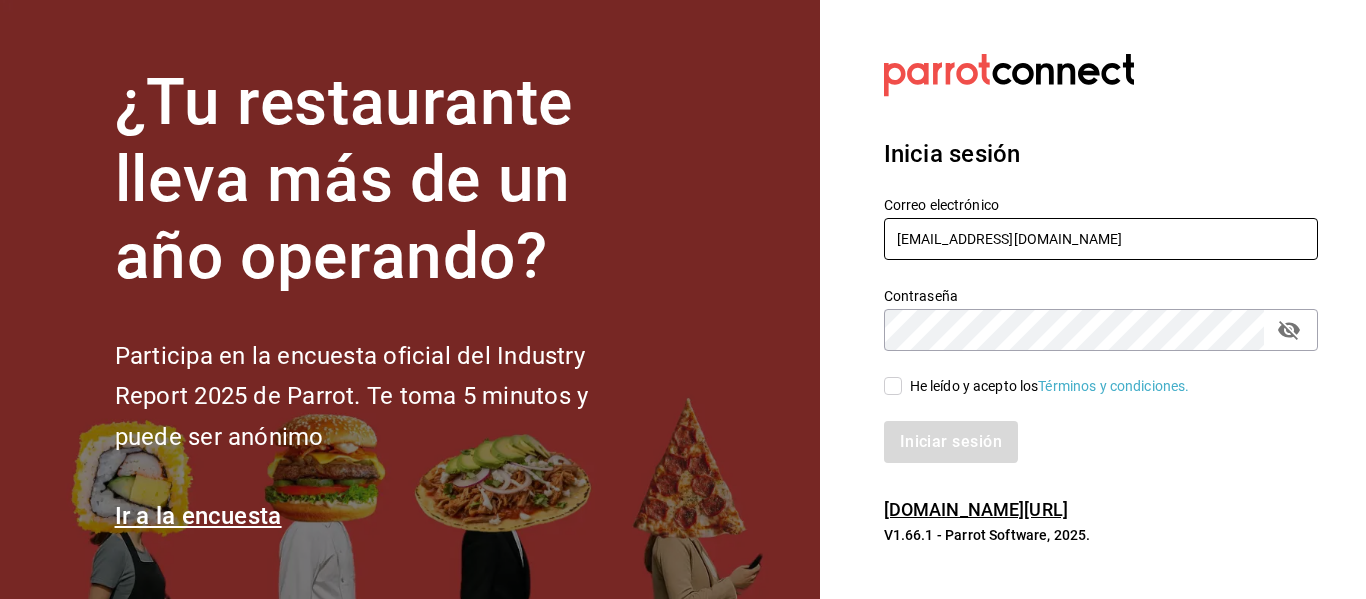 type on "naocorrea73@gmail.com" 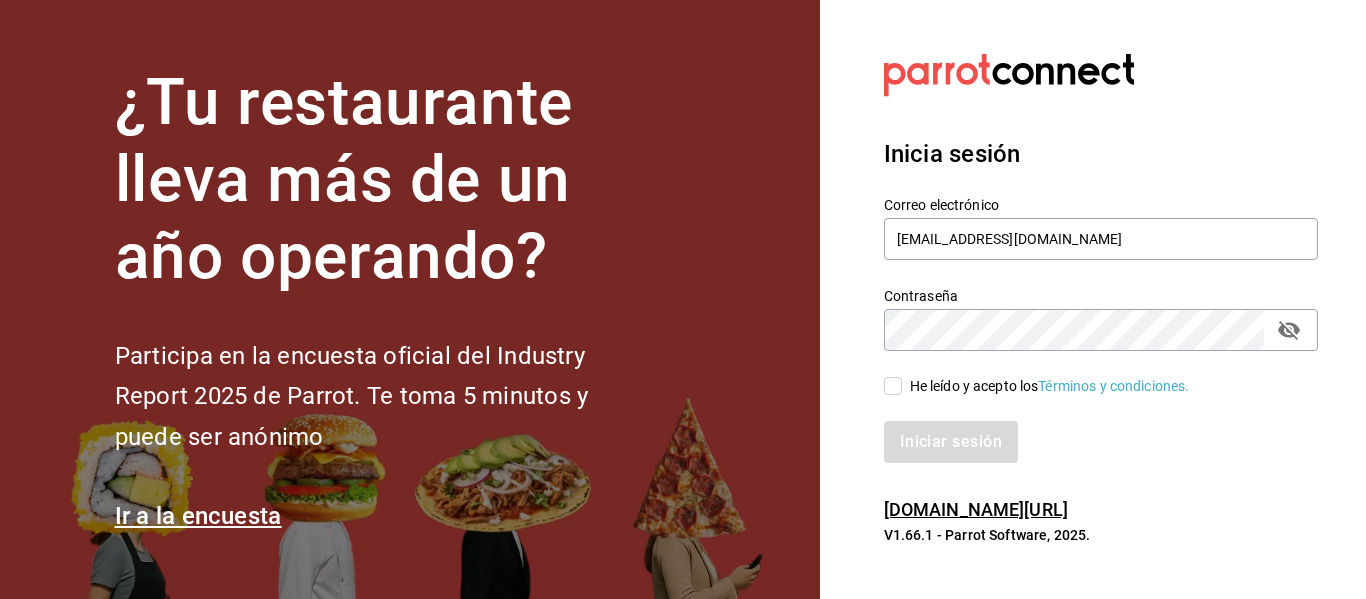 click 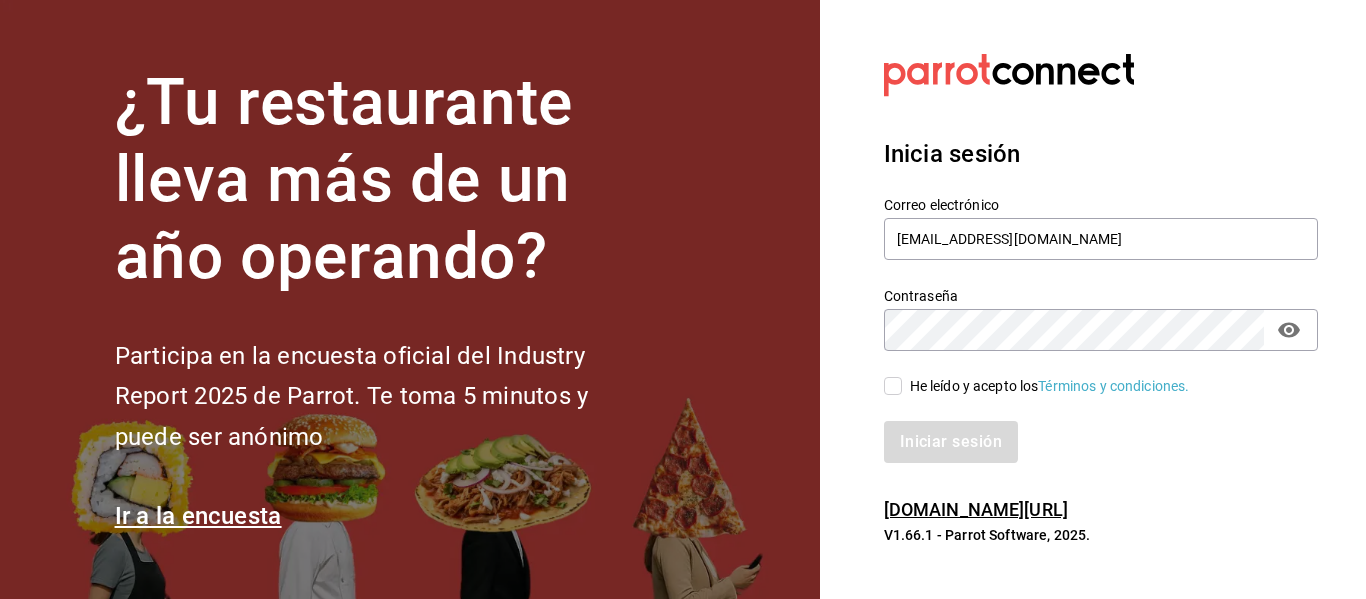 click 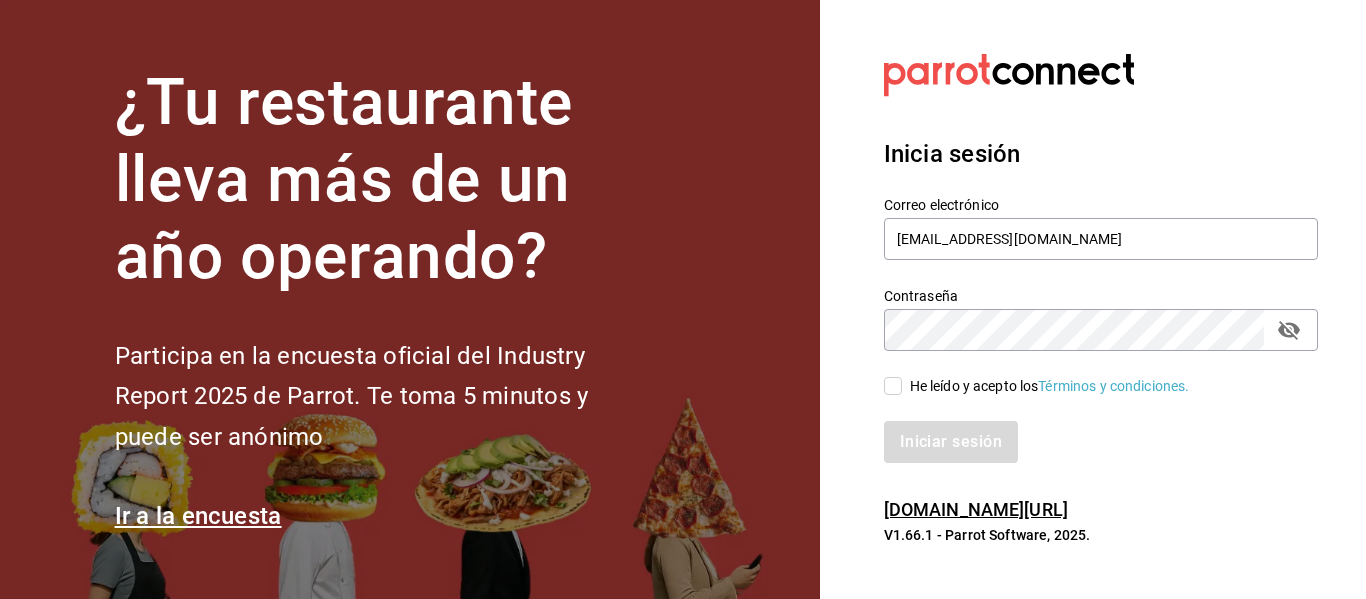 click on "He leído y acepto los  Términos y condiciones." at bounding box center [893, 386] 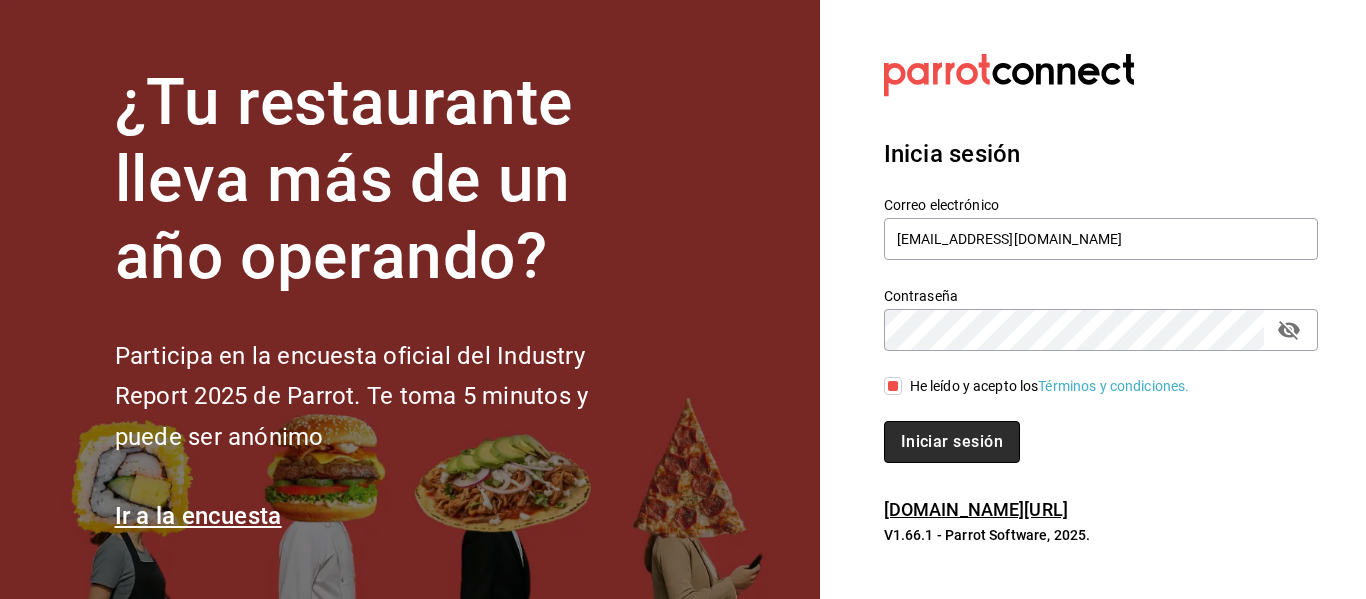 click on "Iniciar sesión" at bounding box center [952, 442] 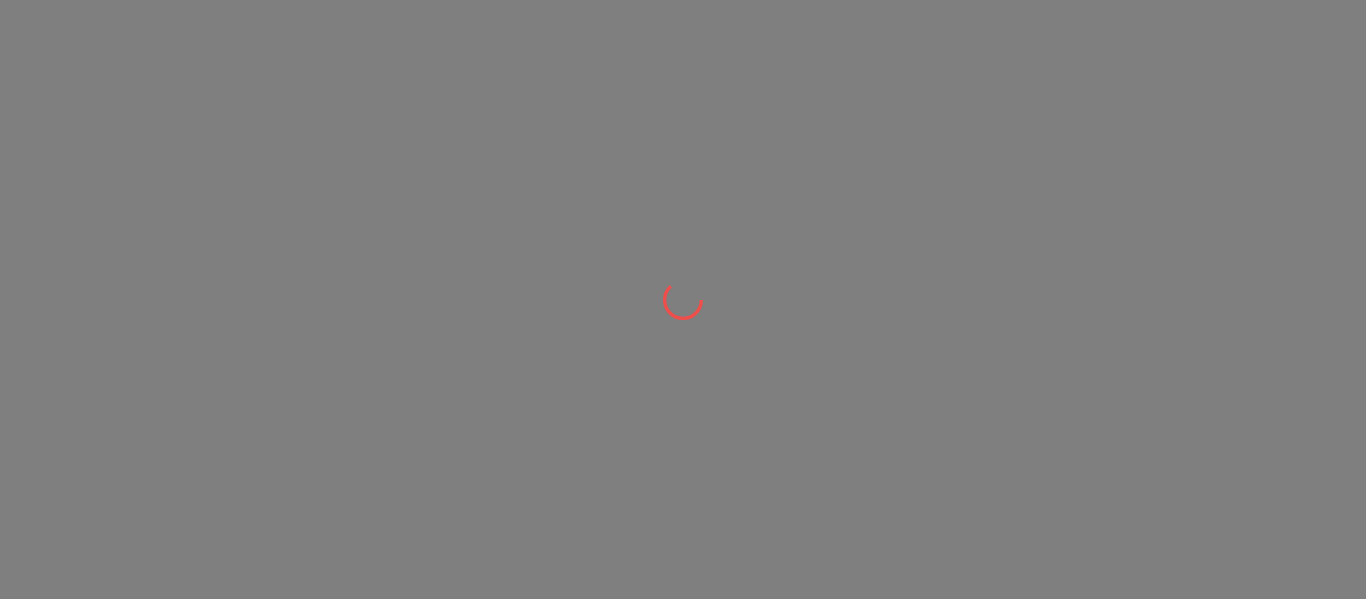 scroll, scrollTop: 0, scrollLeft: 0, axis: both 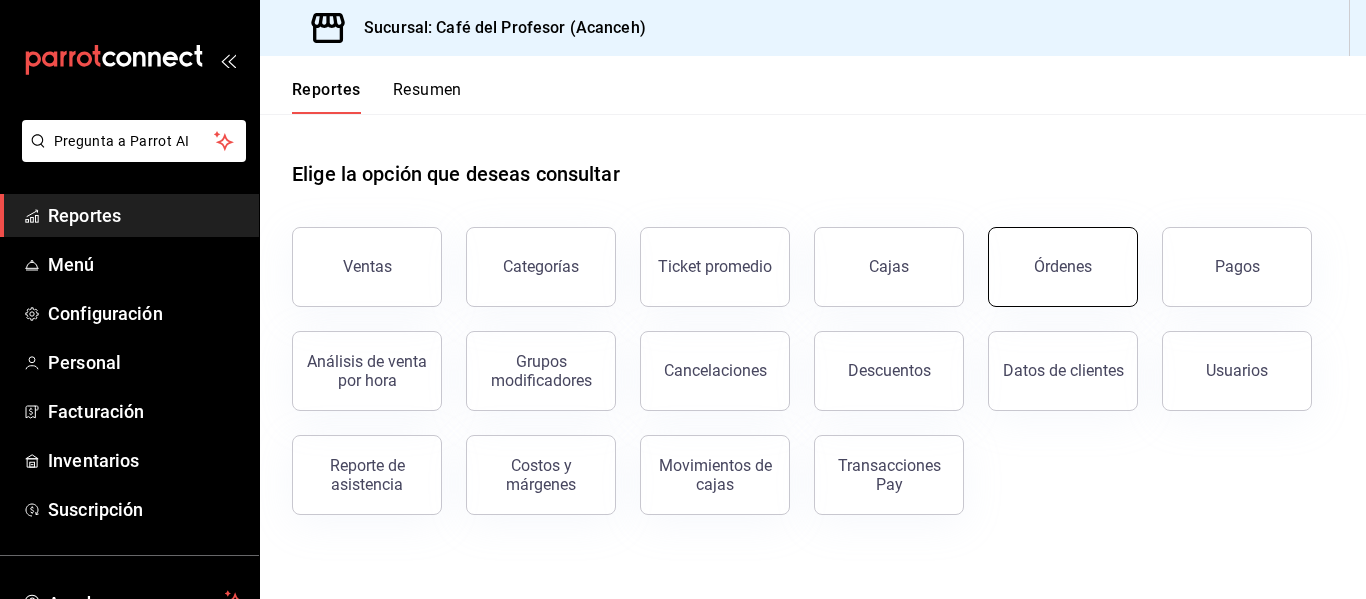 click on "Órdenes" at bounding box center (1063, 267) 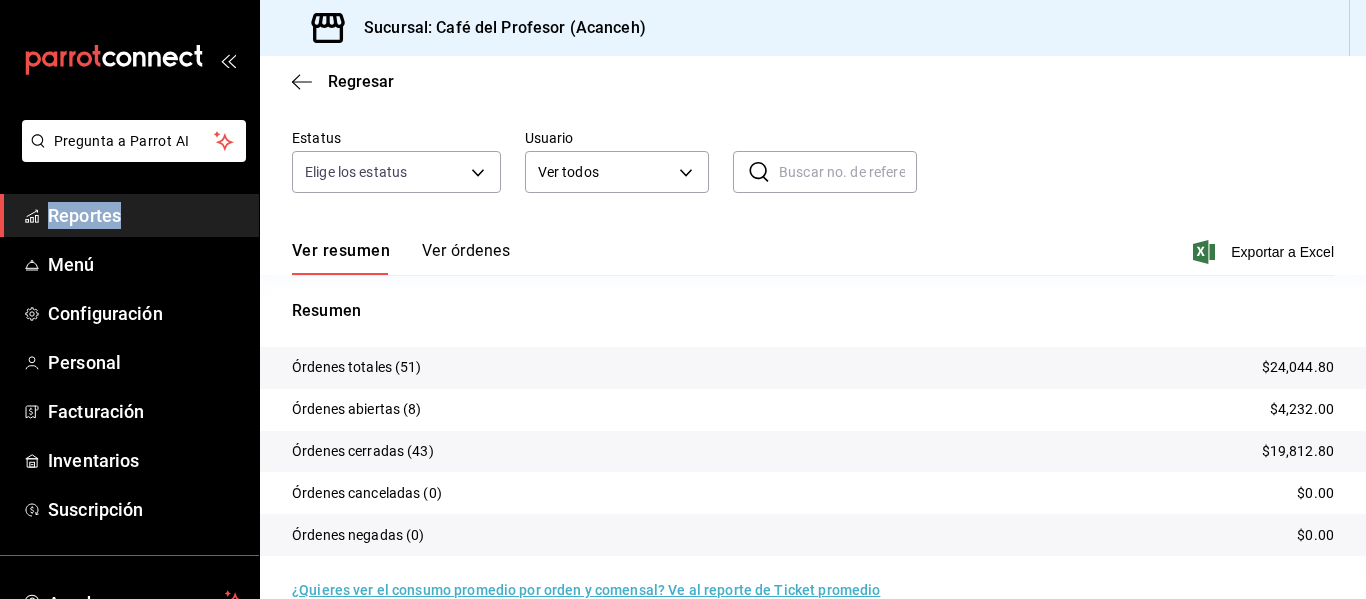 scroll, scrollTop: 186, scrollLeft: 0, axis: vertical 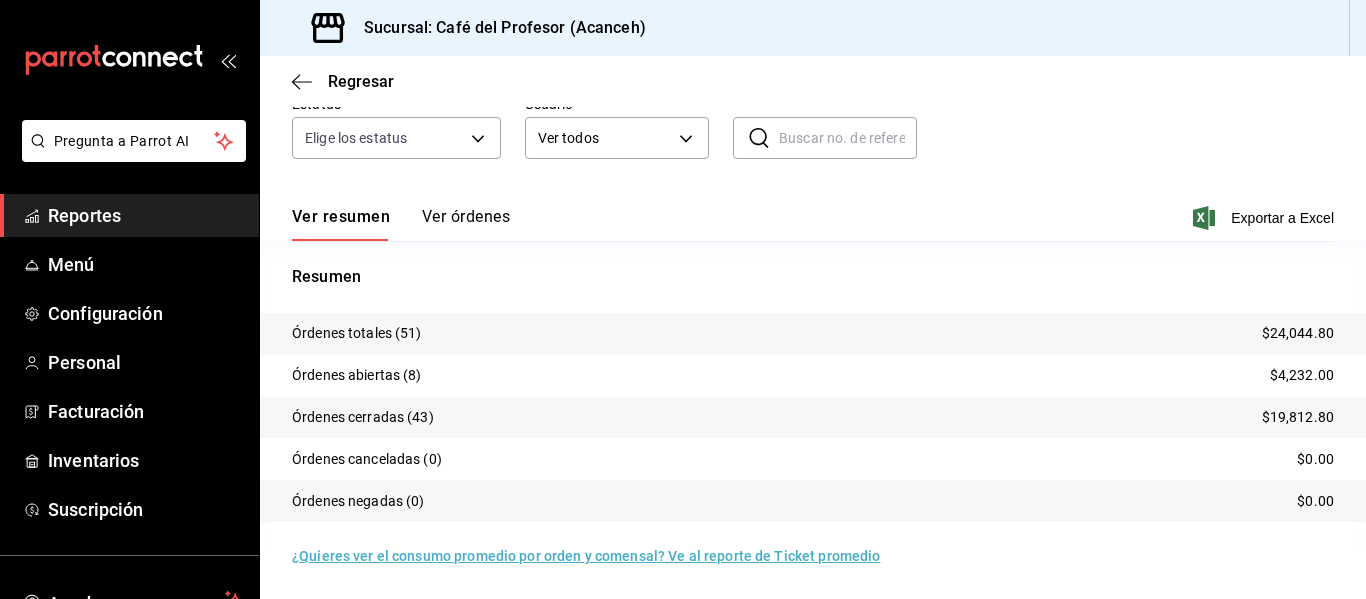 click on "$19,812.80" at bounding box center (1298, 417) 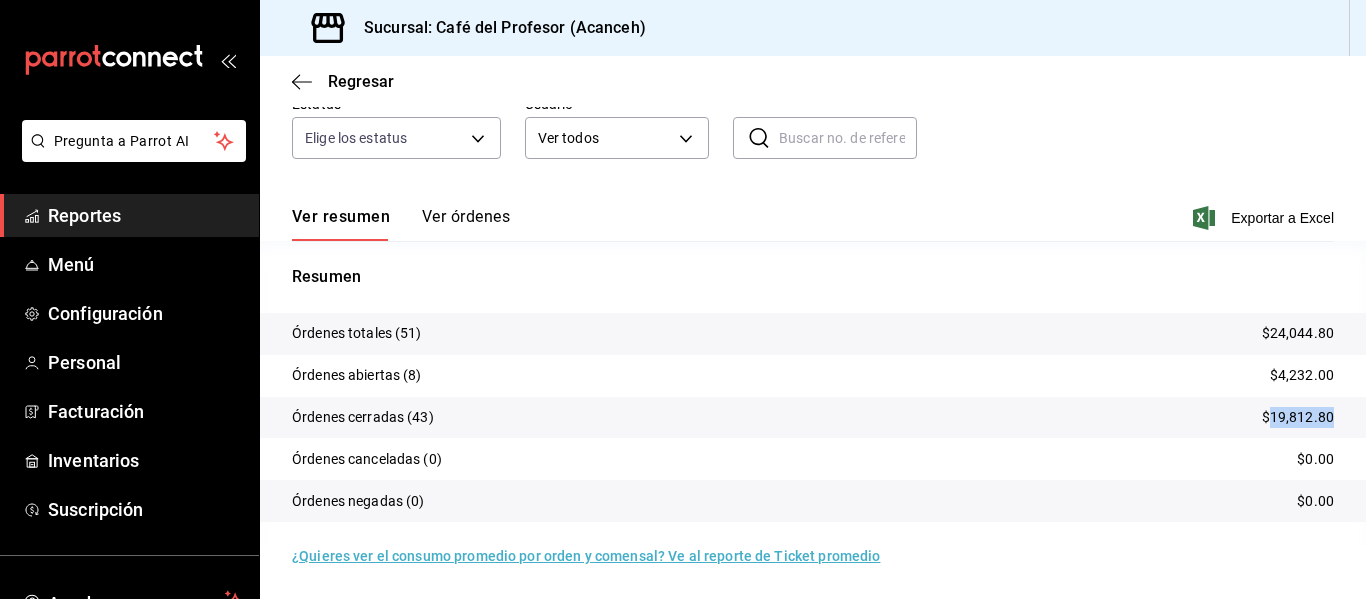 click on "$19,812.80" at bounding box center [1298, 417] 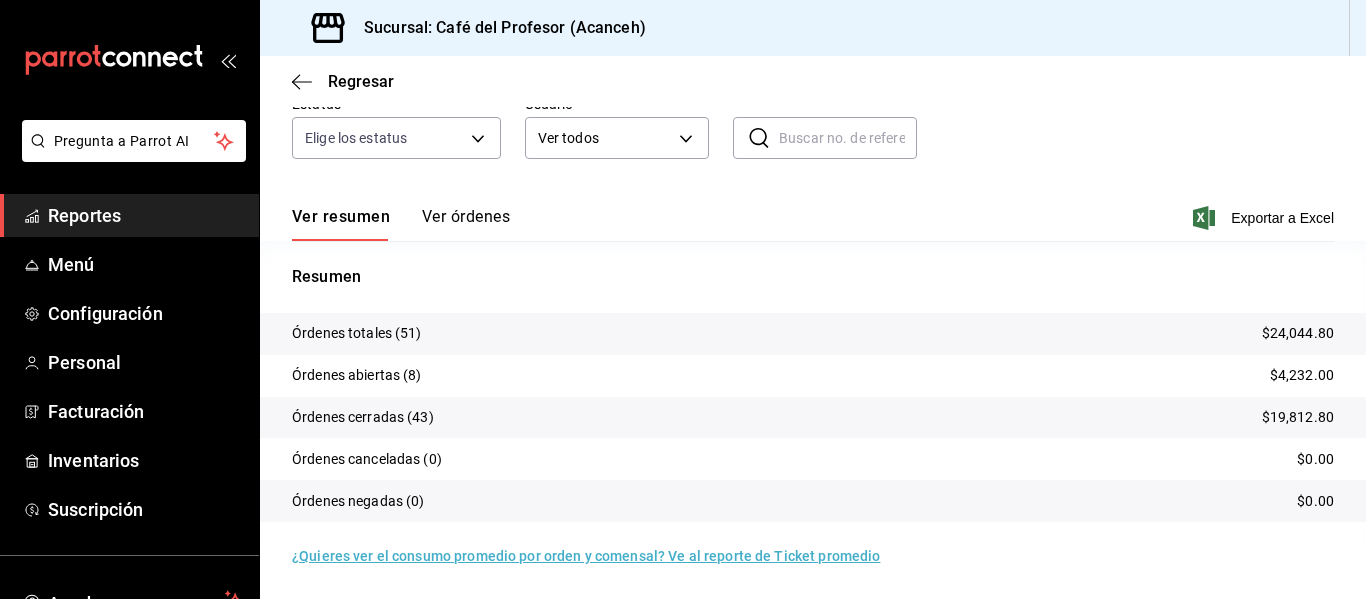 click on "Órdenes canceladas (0) $0.00" at bounding box center [813, 459] 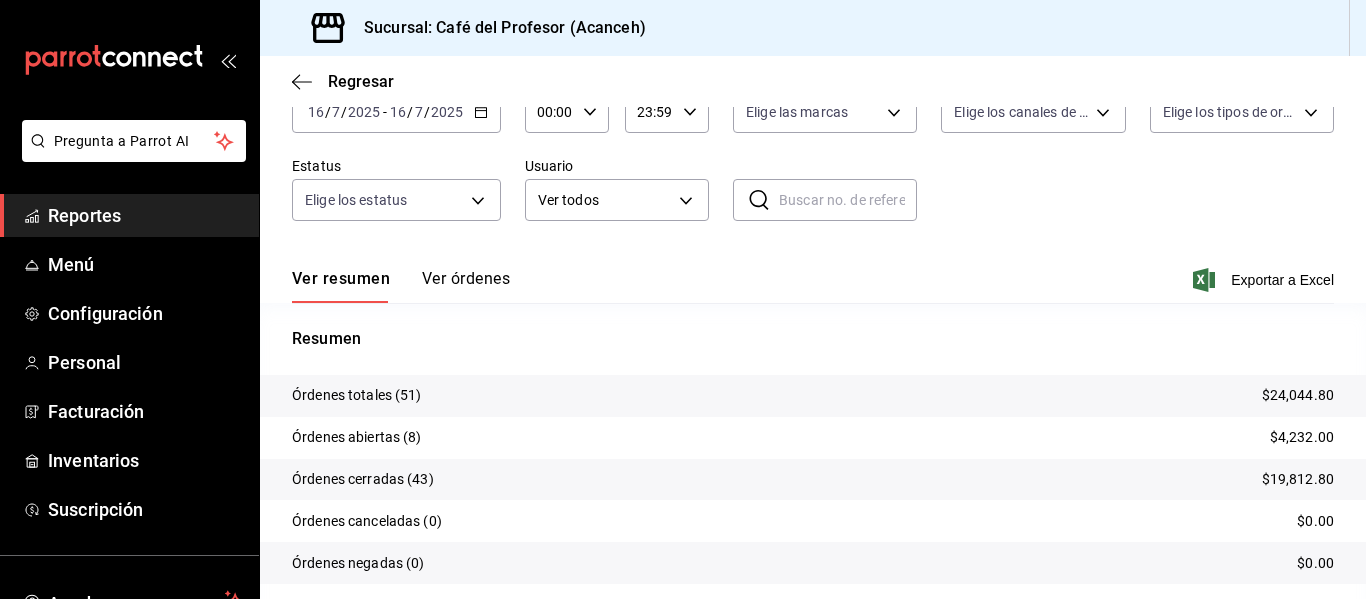 scroll, scrollTop: 72, scrollLeft: 0, axis: vertical 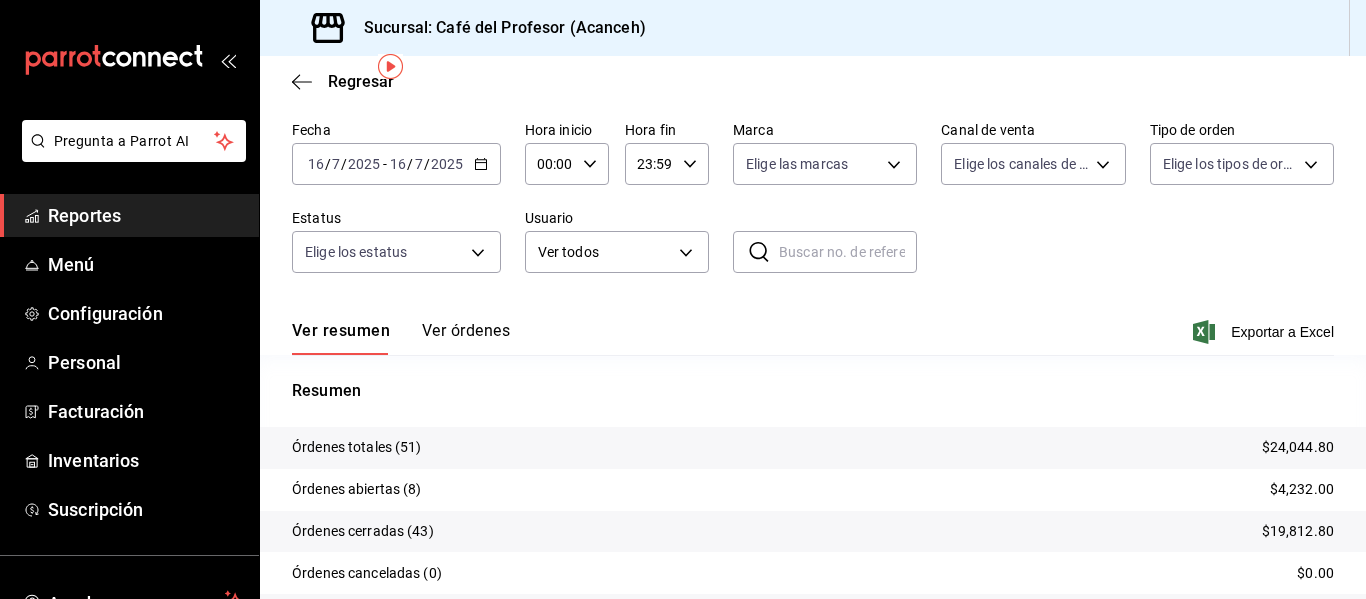 click on "00:00 Hora inicio" at bounding box center (567, 164) 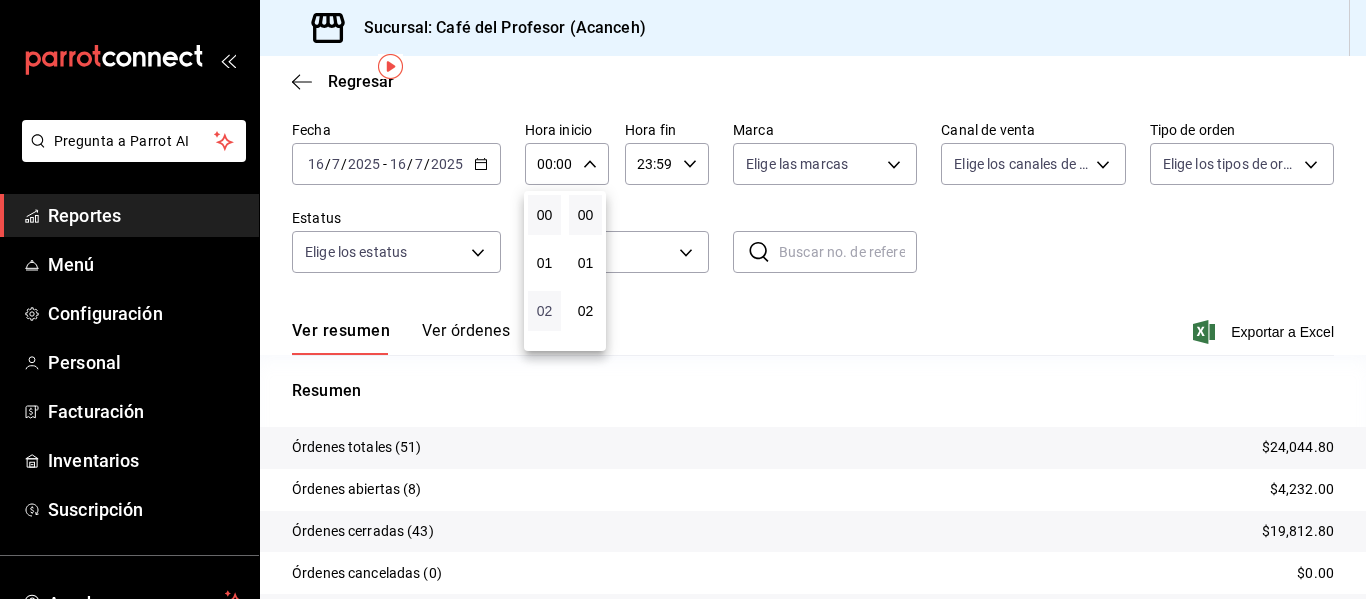 click on "02" at bounding box center (544, 311) 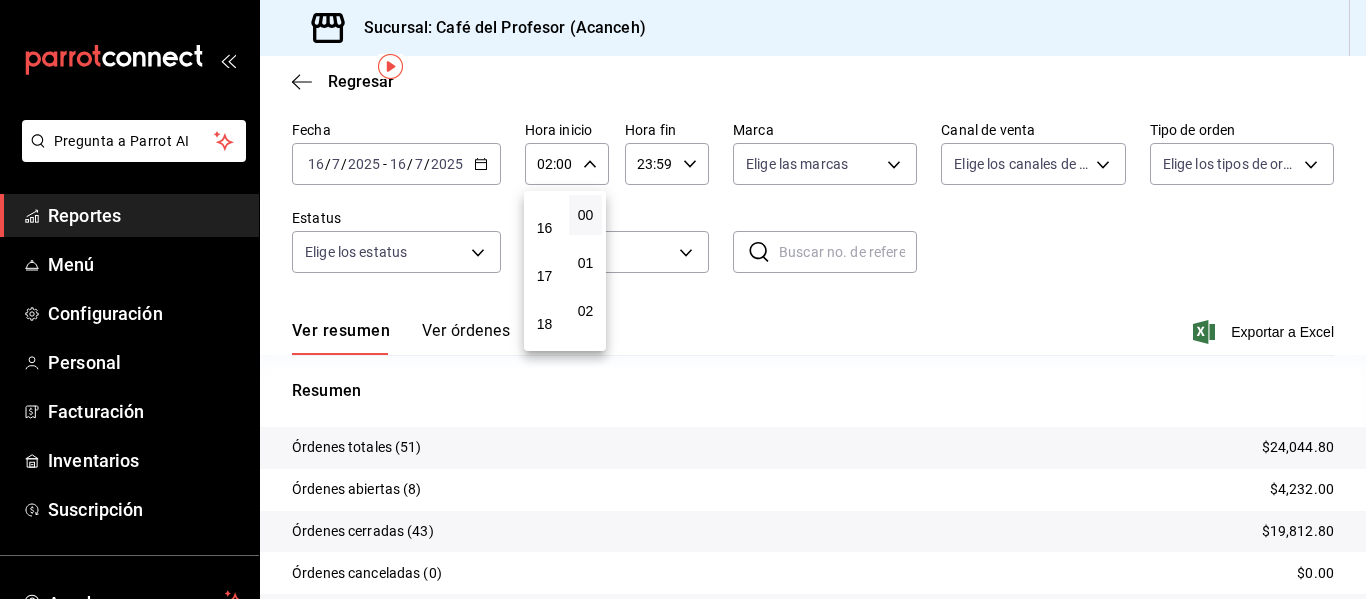 scroll, scrollTop: 752, scrollLeft: 0, axis: vertical 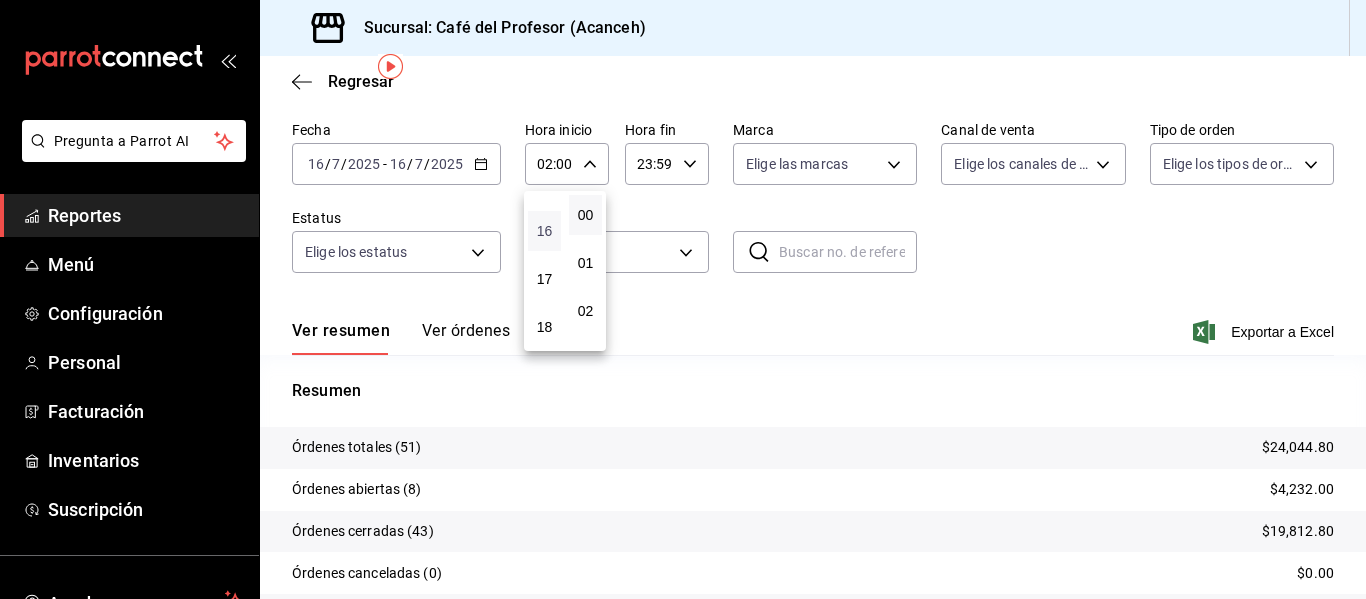 click on "16" at bounding box center [544, 231] 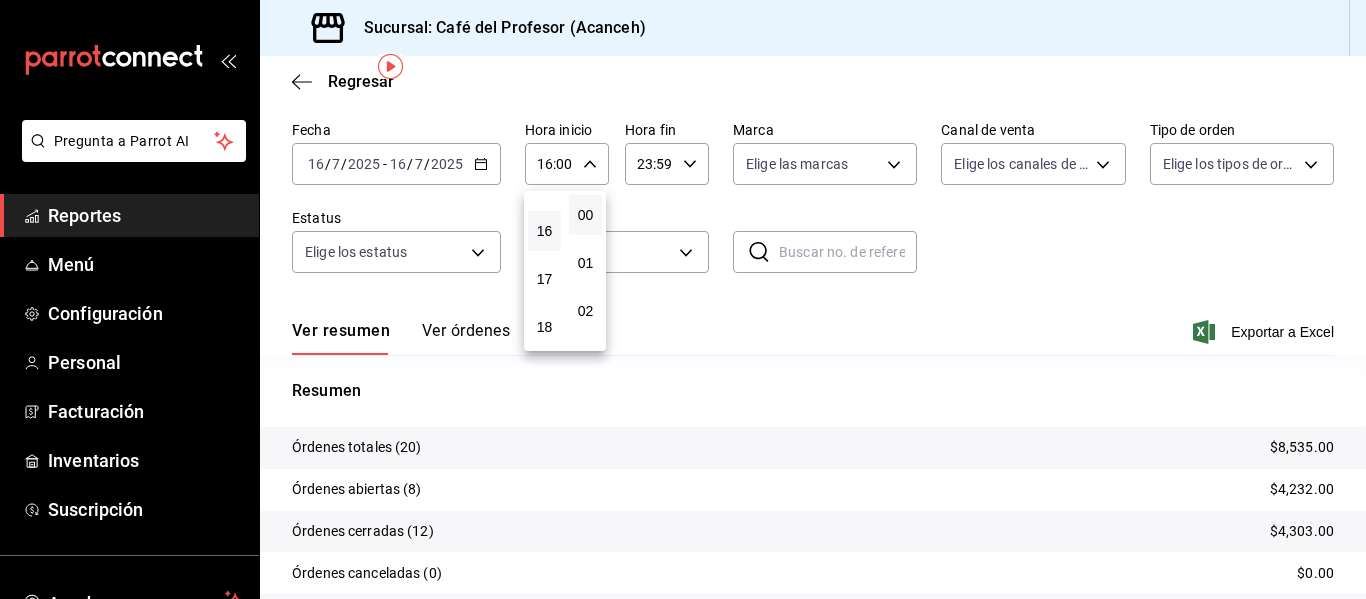 click at bounding box center [683, 299] 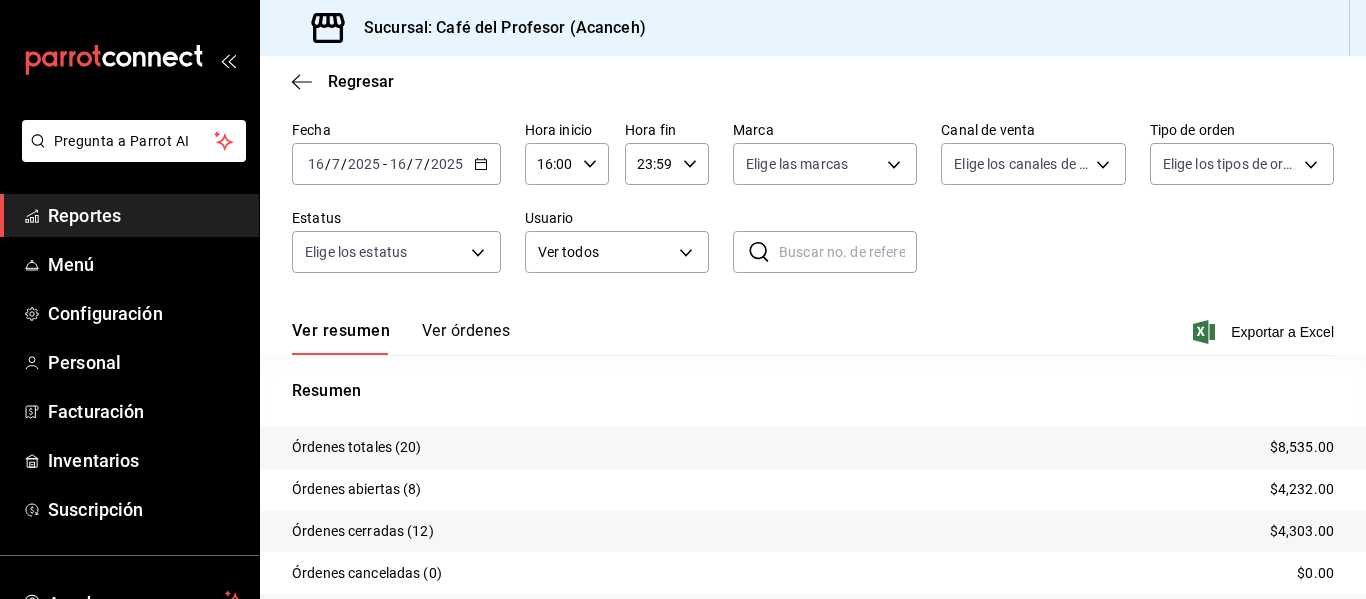 scroll, scrollTop: 186, scrollLeft: 0, axis: vertical 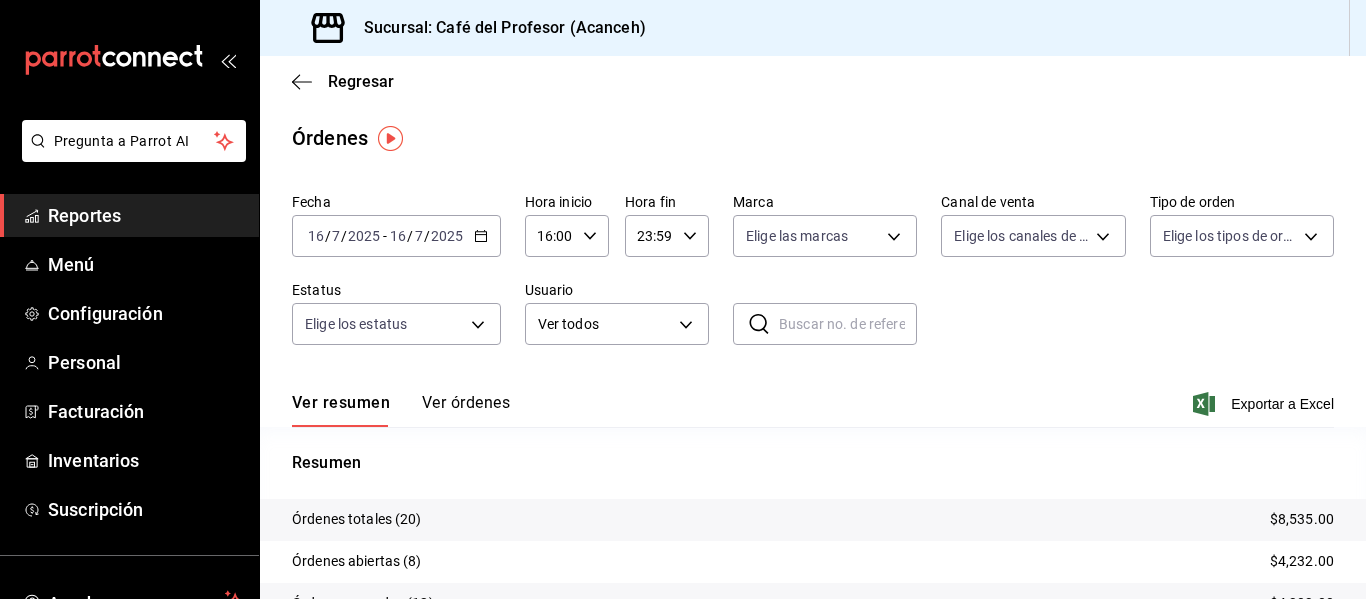 click on "16:00 Hora inicio" at bounding box center [567, 236] 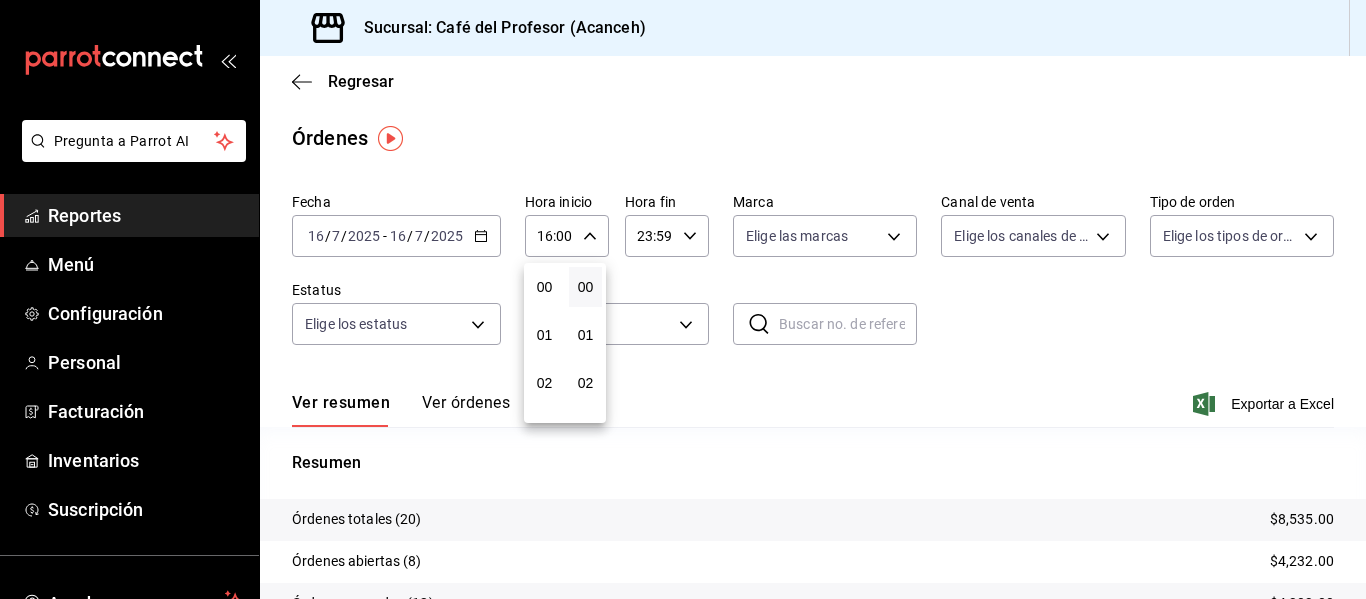 scroll, scrollTop: 768, scrollLeft: 0, axis: vertical 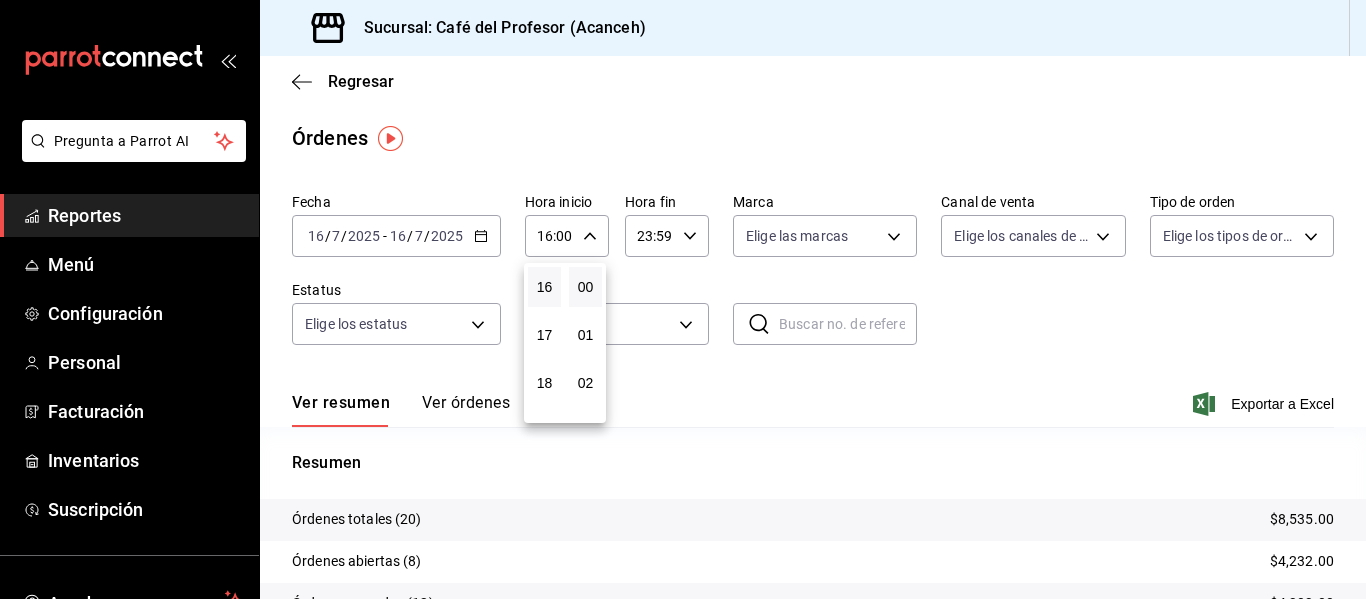 click on "17" at bounding box center (544, 335) 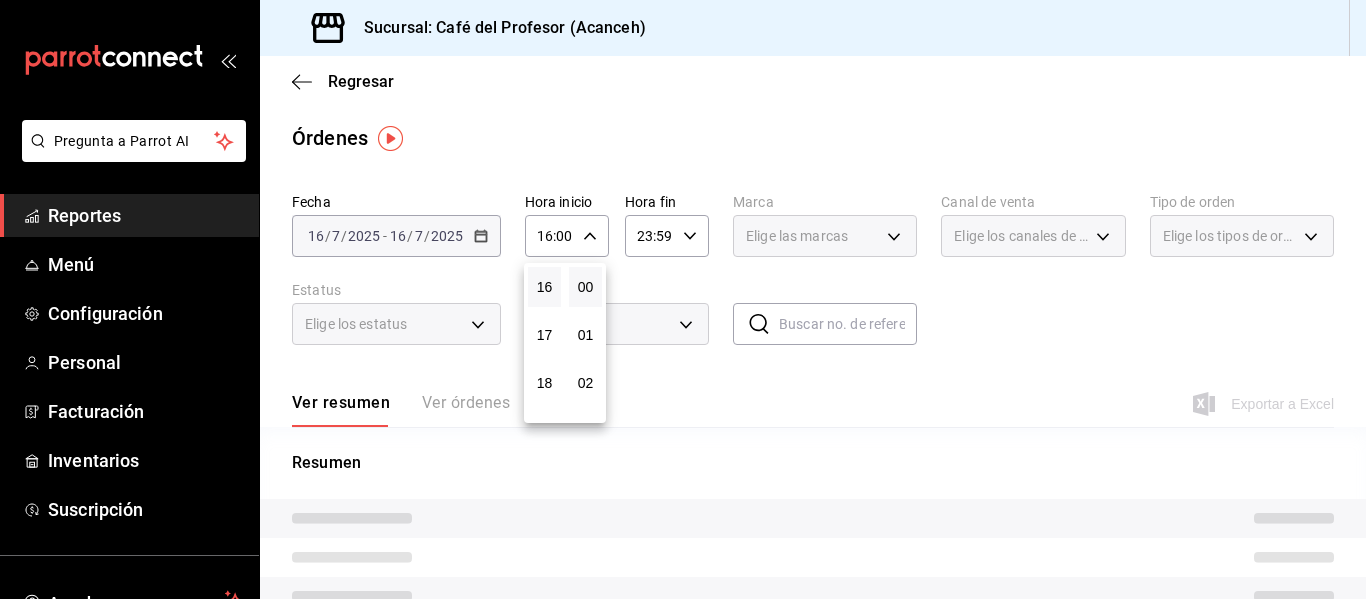 type 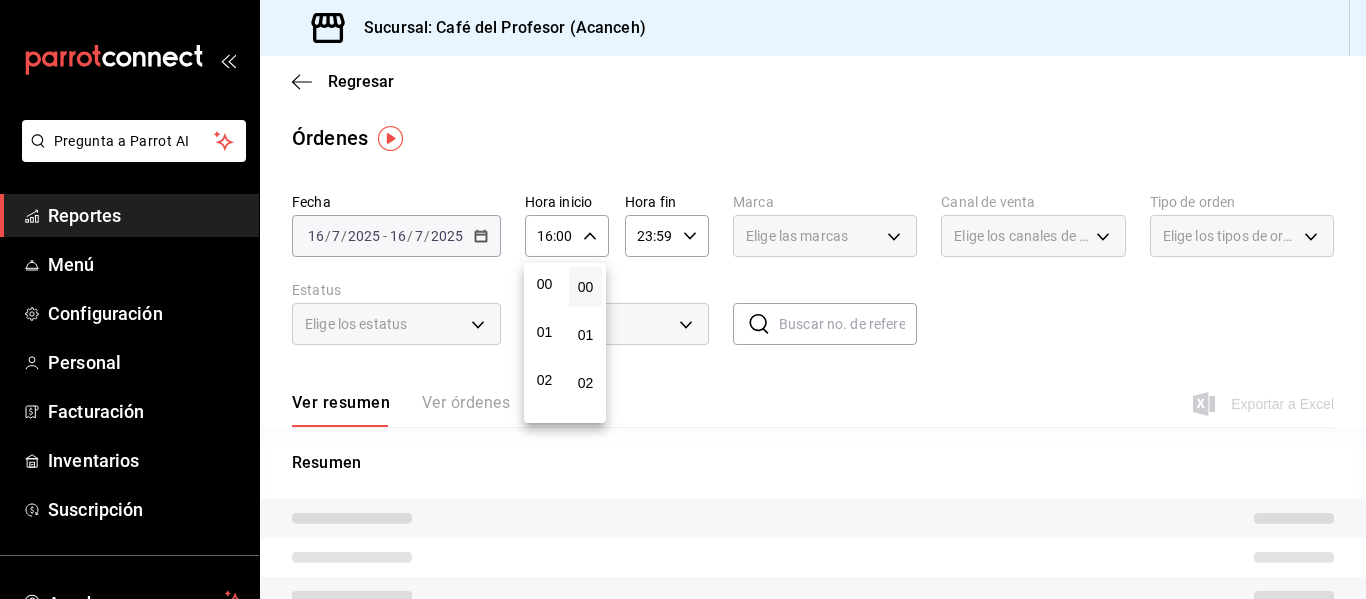 scroll, scrollTop: 0, scrollLeft: 0, axis: both 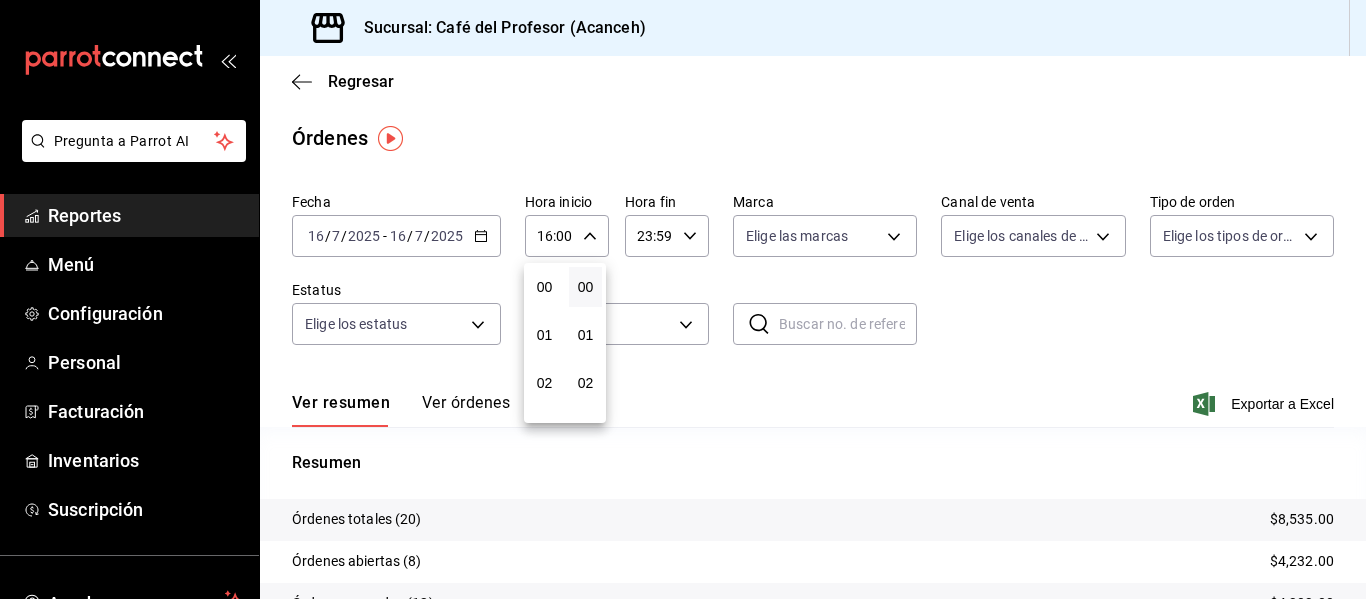 click on "00 01 02 03 04 05 06 07 08 09 10 11 12 13 14 15 16 17 18 19 20 21 22 23 00 01 02 03 04 05 06 07 08 09 10 11 12 13 14 15 16 17 18 19 20 21 22 23 24 25 26 27 28 29 30 31 32 33 34 35 36 37 38 39 40 41 42 43 44 45 46 47 48 49 50 51 52 53 54 55 56 57 58 59" at bounding box center [683, 302] 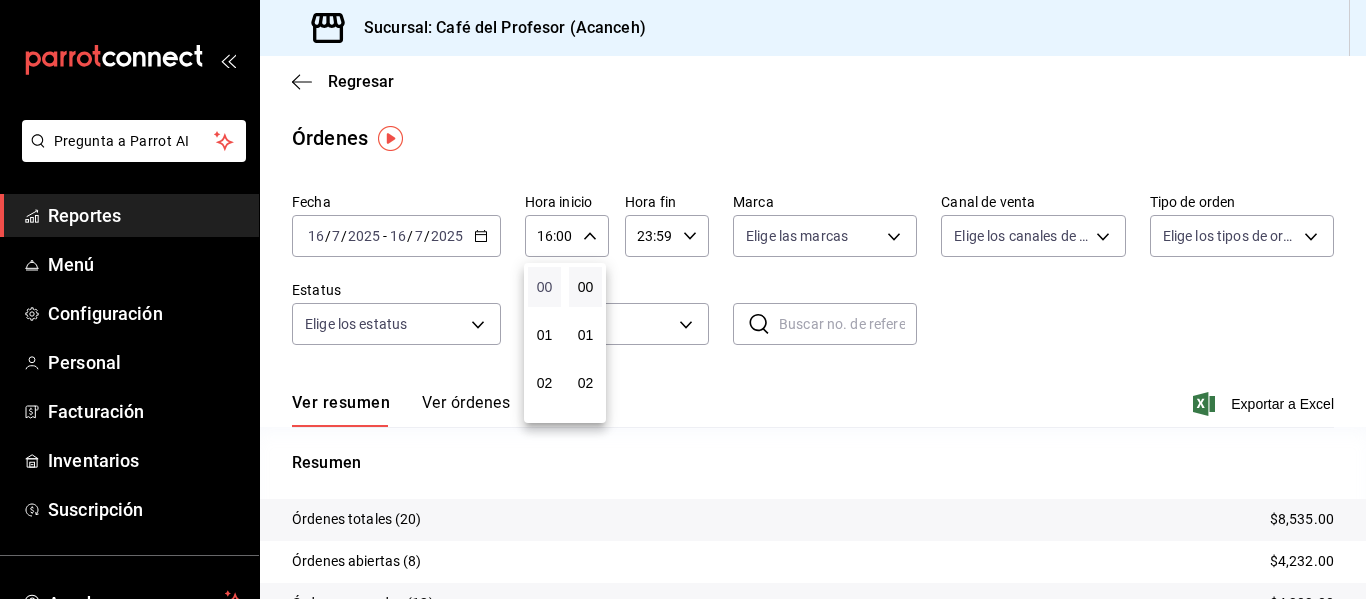 click on "00" at bounding box center (544, 287) 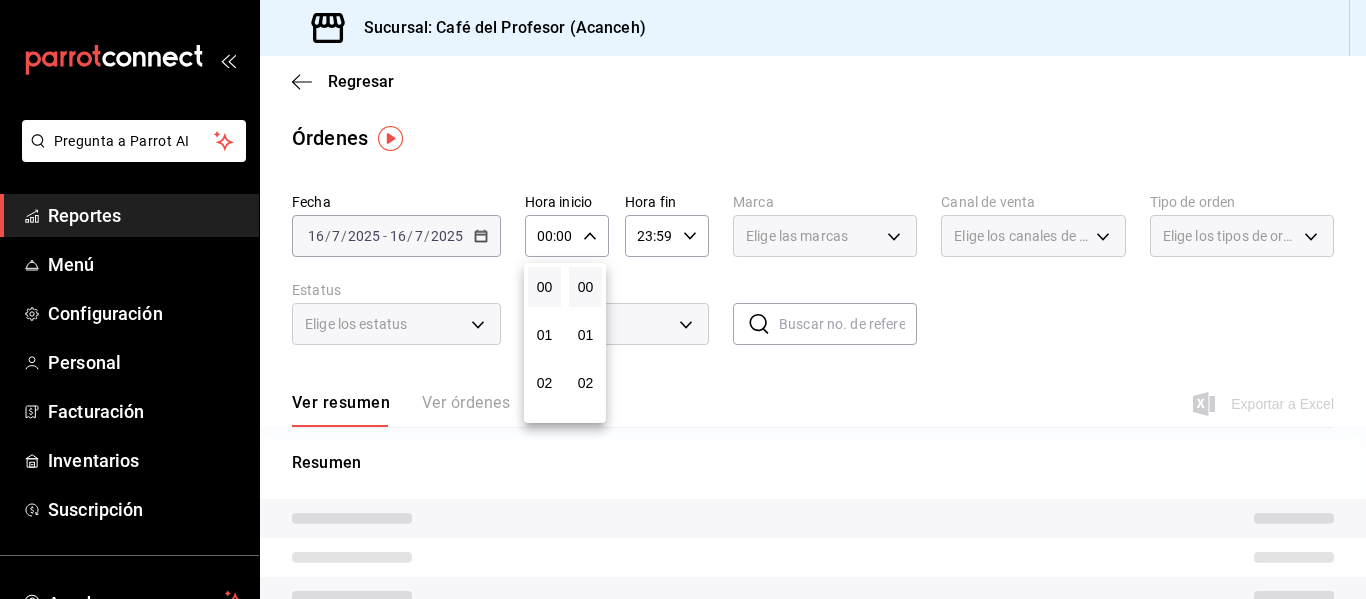 click at bounding box center (683, 299) 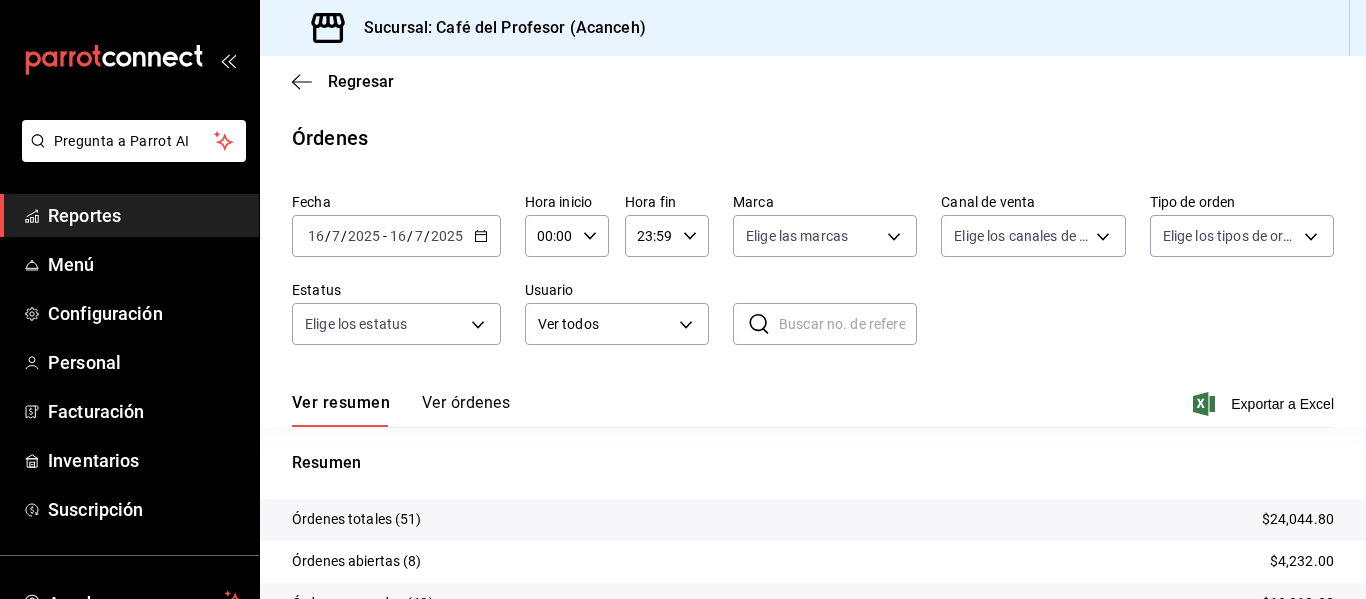 scroll, scrollTop: 186, scrollLeft: 0, axis: vertical 